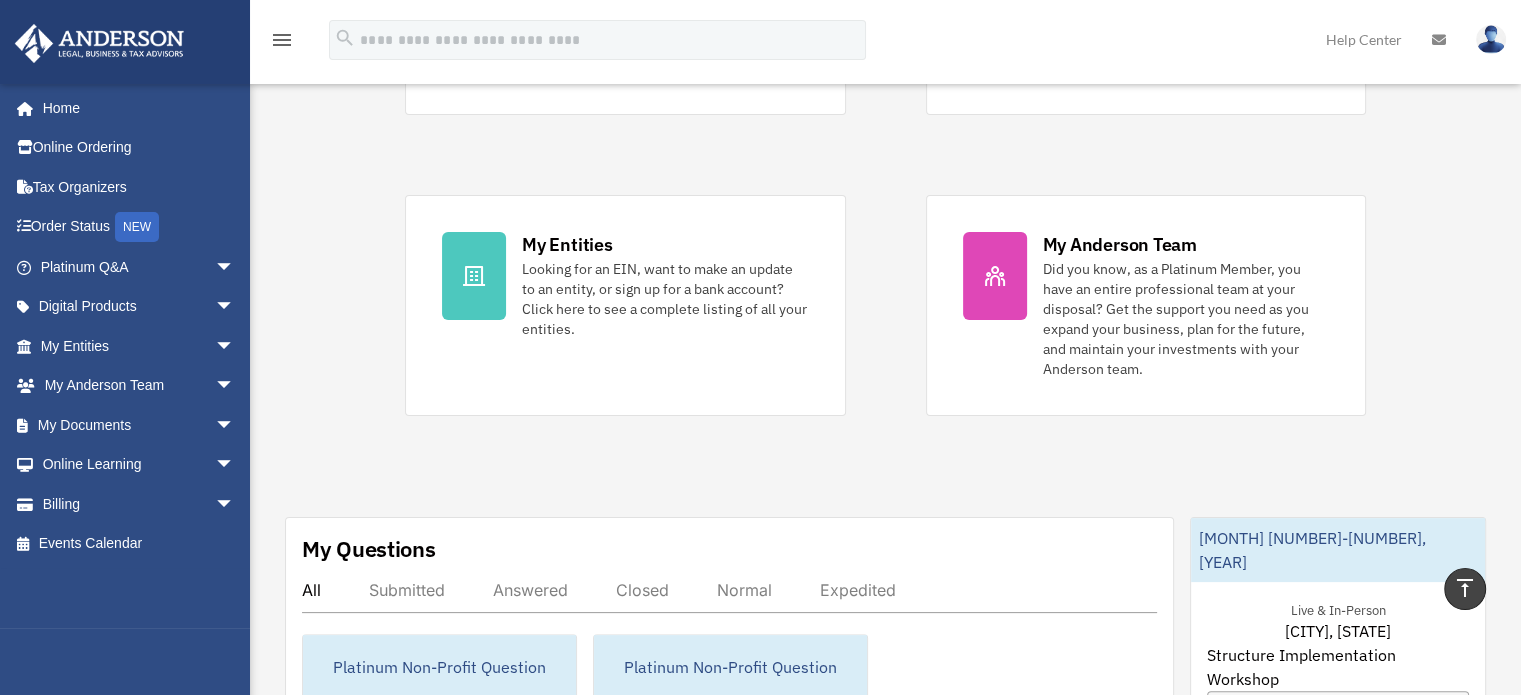 scroll, scrollTop: 334, scrollLeft: 0, axis: vertical 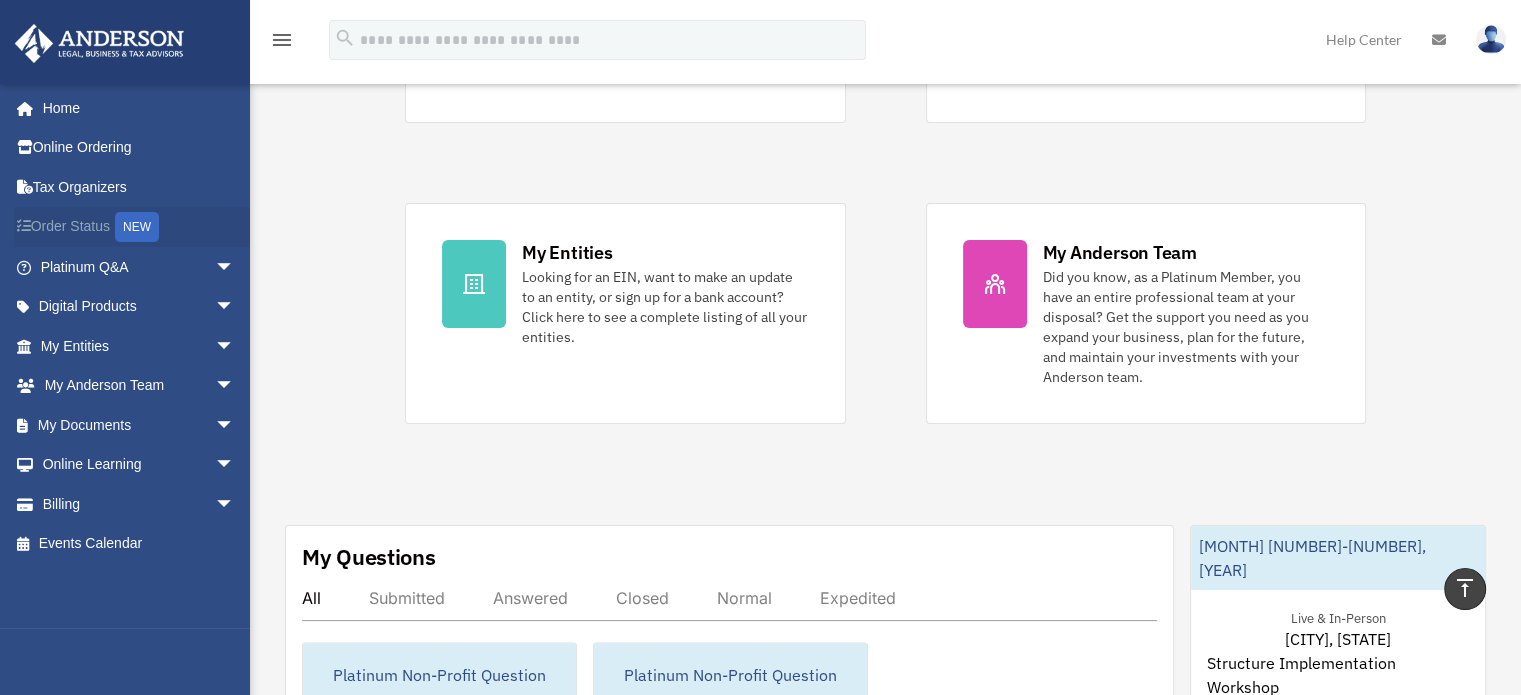 click on "Order Status  NEW" at bounding box center [139, 227] 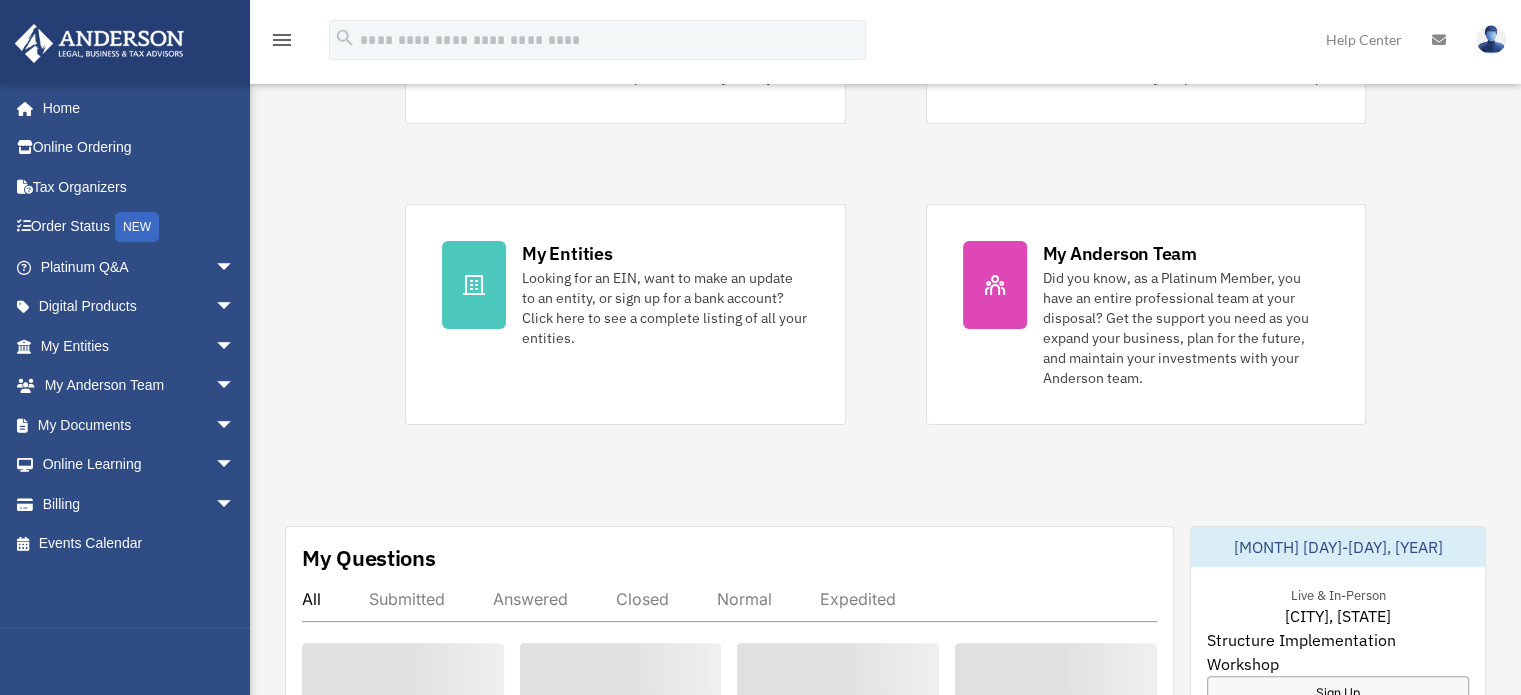 scroll, scrollTop: 334, scrollLeft: 0, axis: vertical 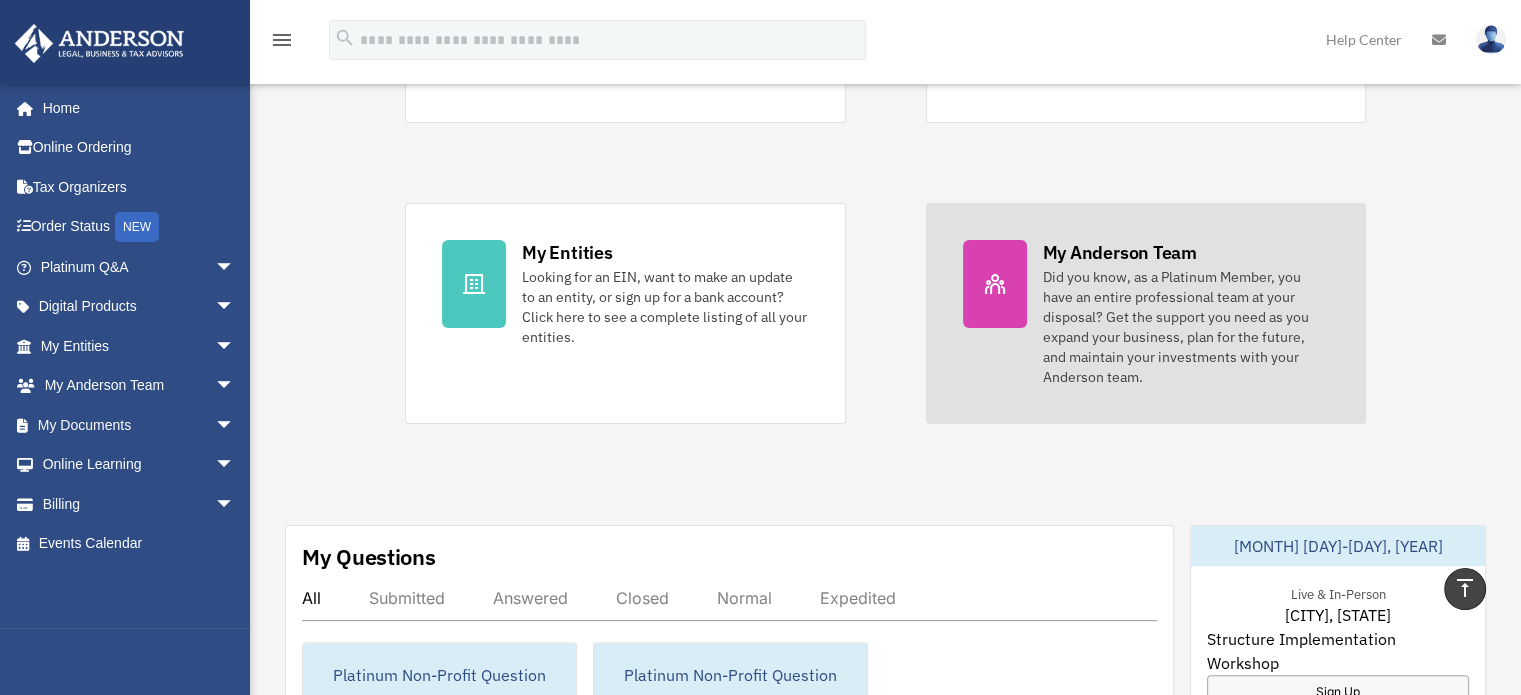 click on "Did you know, as a Platinum Member, you have an entire professional team at your disposal? Get the support you need as you expand your business, plan for the future, and maintain your investments with your Anderson team." at bounding box center (1186, 327) 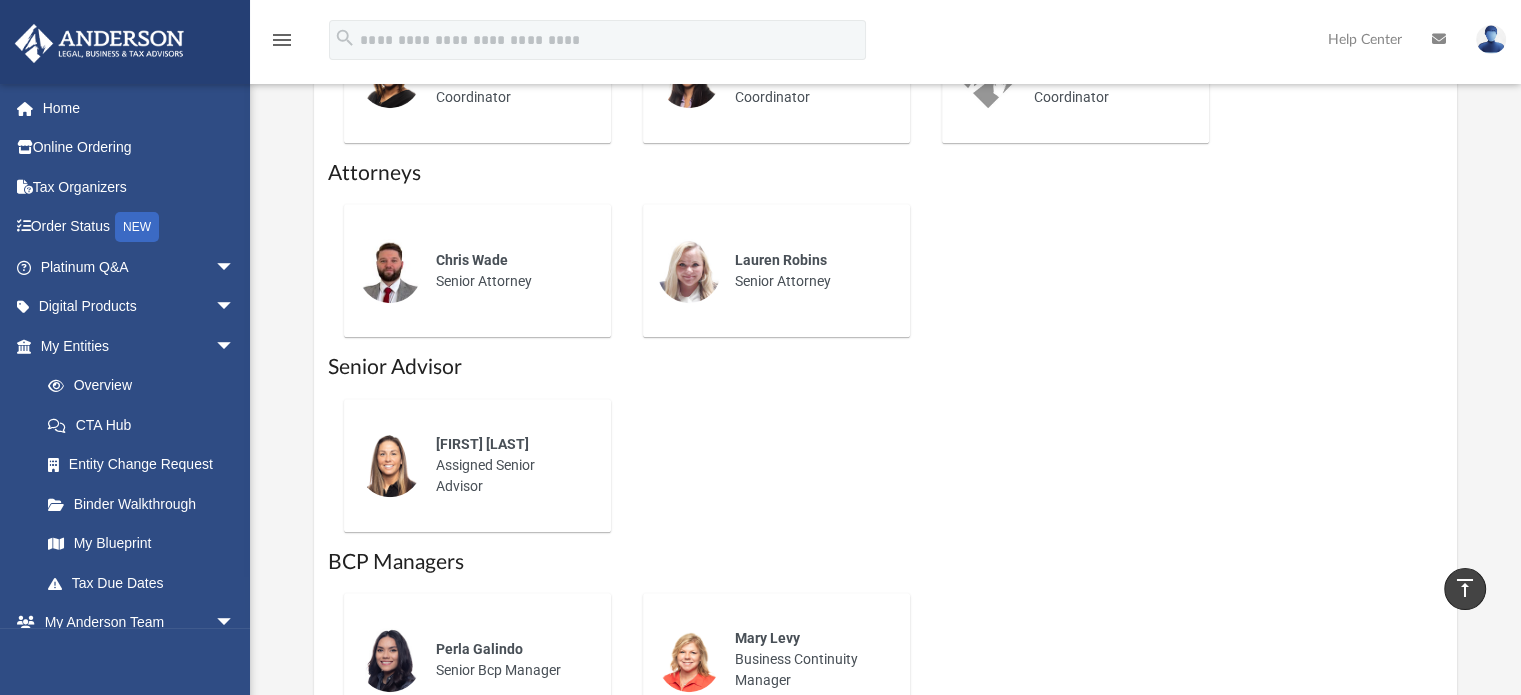 scroll, scrollTop: 1151, scrollLeft: 0, axis: vertical 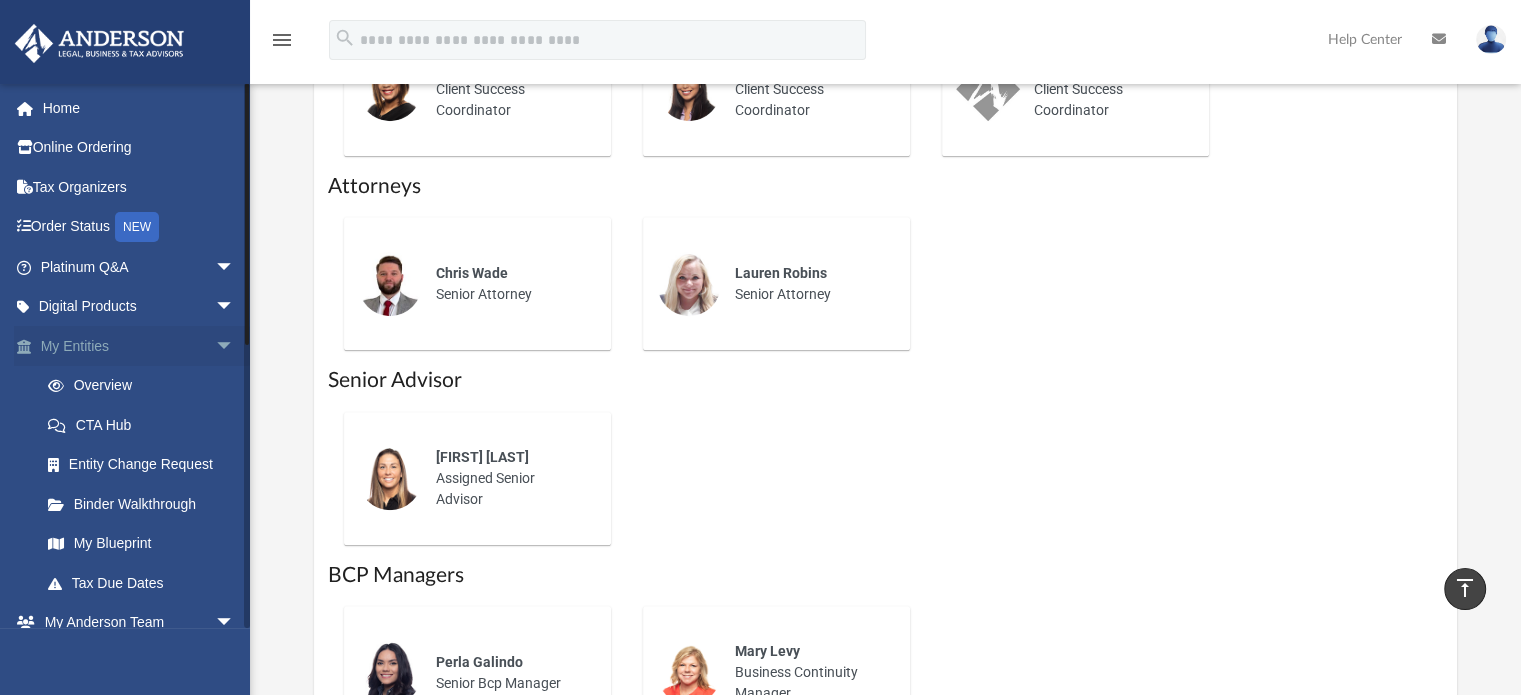 click on "My Entities arrow_drop_down" at bounding box center [139, 346] 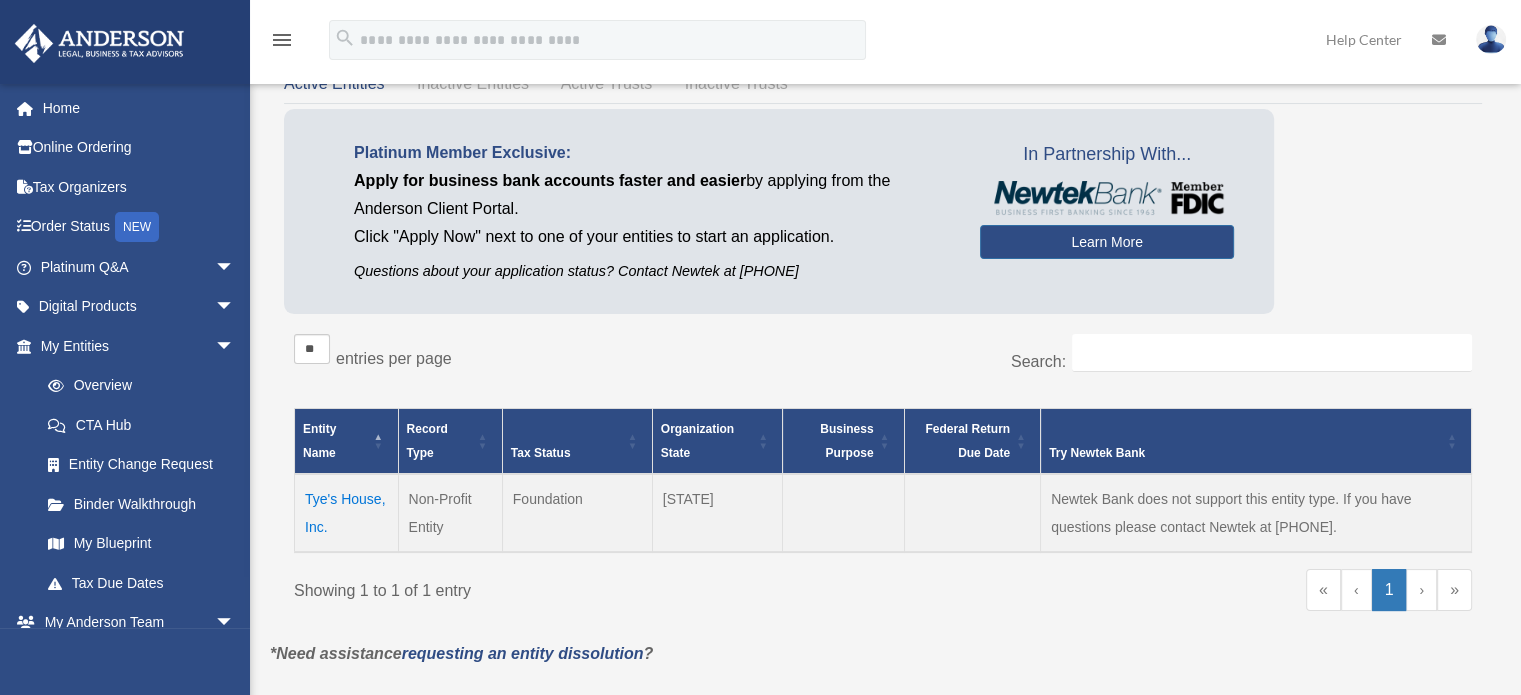 scroll, scrollTop: 102, scrollLeft: 0, axis: vertical 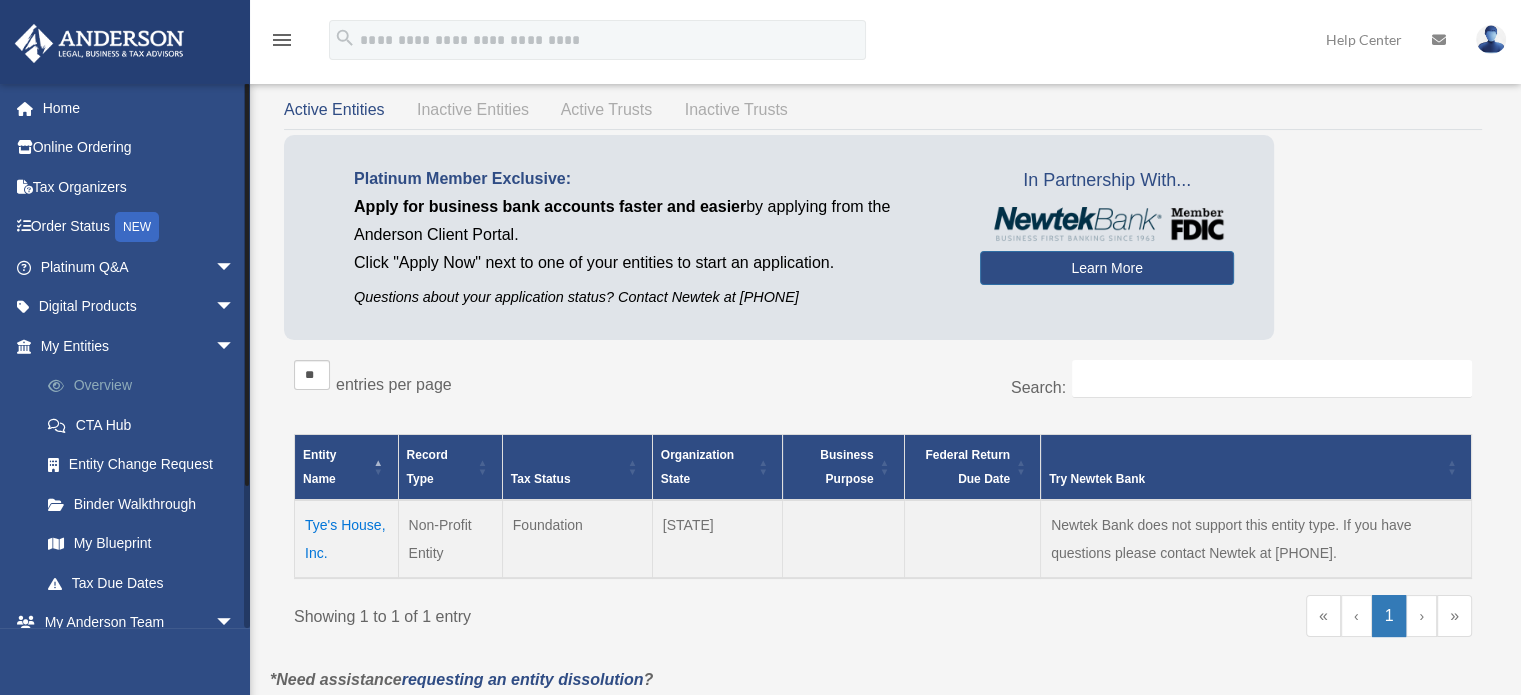 click on "Overview" at bounding box center [146, 386] 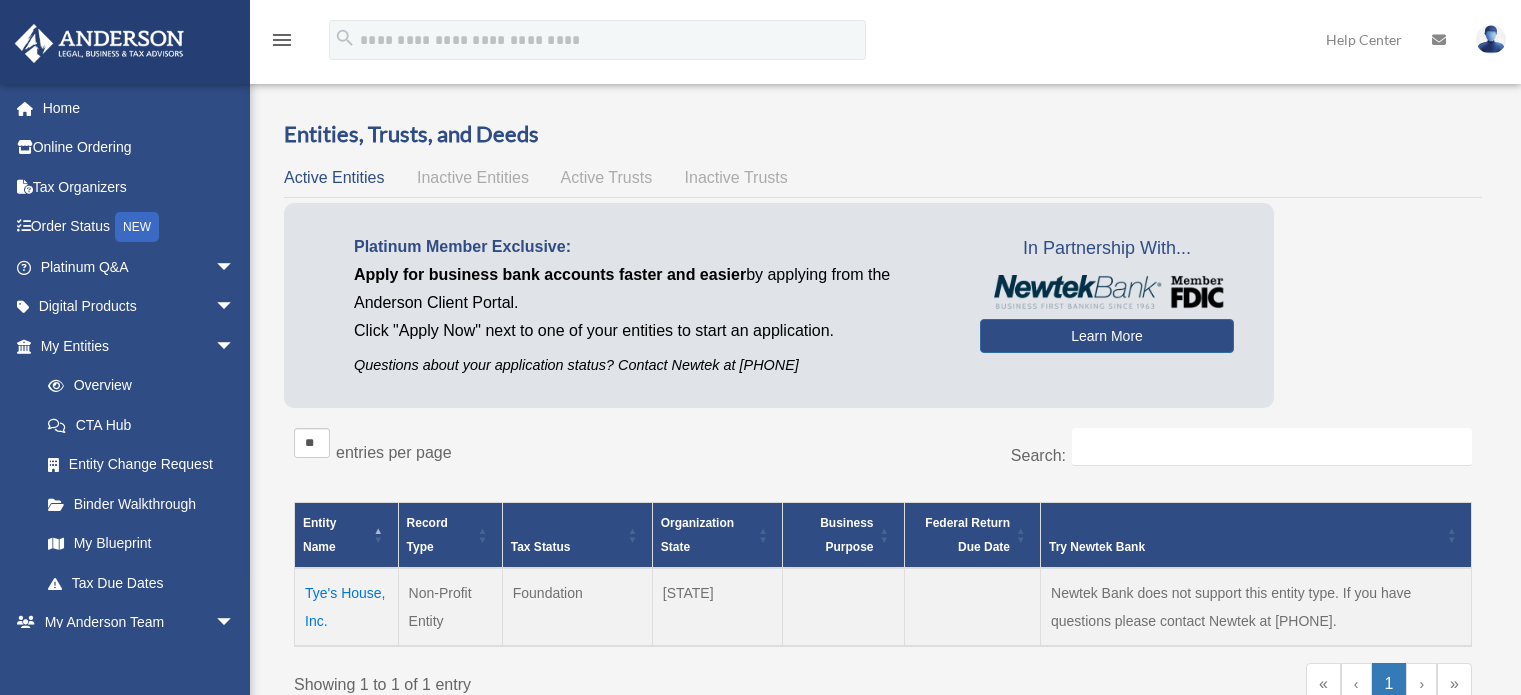 scroll, scrollTop: 0, scrollLeft: 0, axis: both 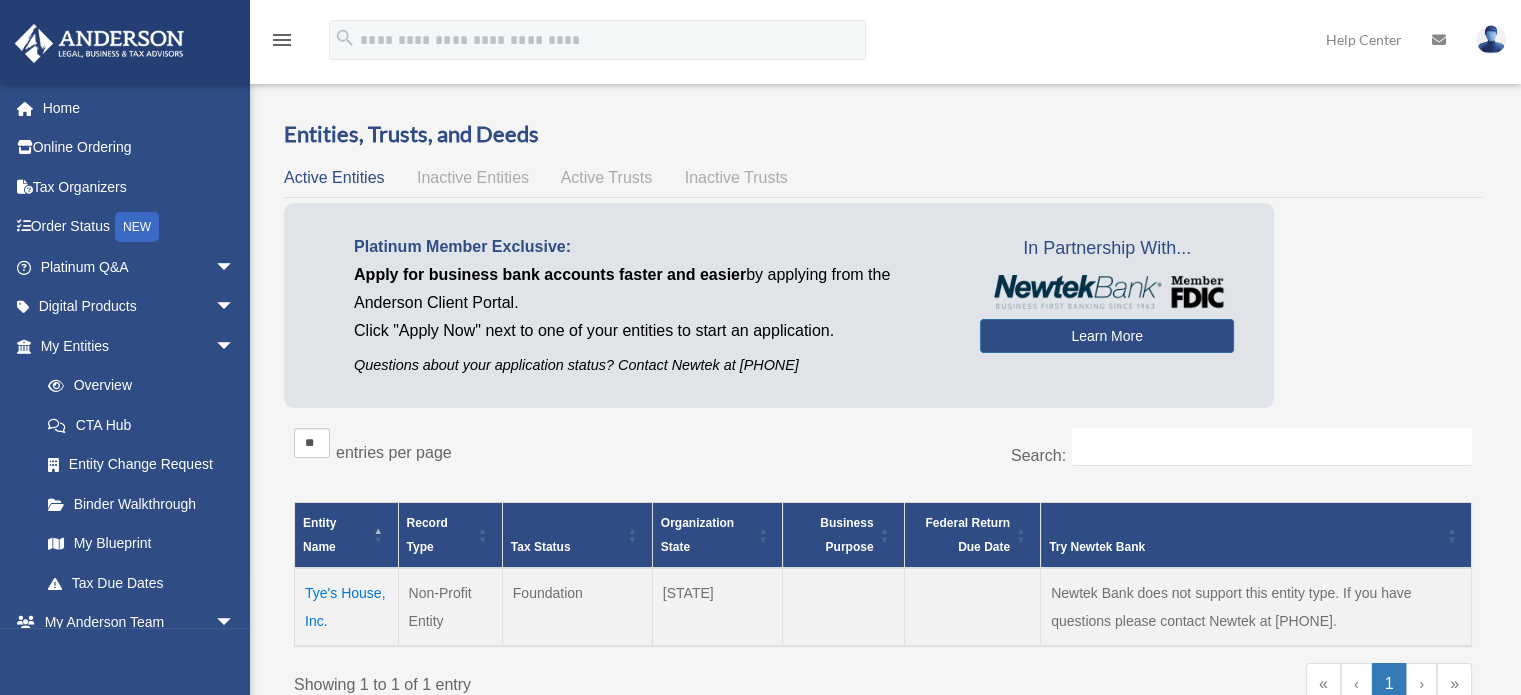 click on "sloss321@gmail.com
Sign Out
sloss321@gmail.com
Home
Online Ordering
Tax Organizers
Order Status  NEW
Platinum Q&A arrow_drop_down
Client FAQ
Platinum Walkthrough
Submit a Question
Answered Questions
Document Review
Platinum Knowledge Room
Tax & Bookkeeping Packages
Land Trust & Deed Forum
Portal Feedback
Digital Products arrow_drop_down
Tax Toolbox
Virtual Bookkeeping
Land Trust Kit
Wholesale Trust Kit
My Entities arrow_drop_down
Overview
CTA Hub
Entity Change Request
Binder Walkthrough
My Blueprint
Tax Due Dates
My Anderson Team arrow_drop_down
My Anderson Team
Anderson System
Client Referrals
My Documents arrow_drop_down
Box
Meeting Minutes
Forms Library" at bounding box center [125, 430] 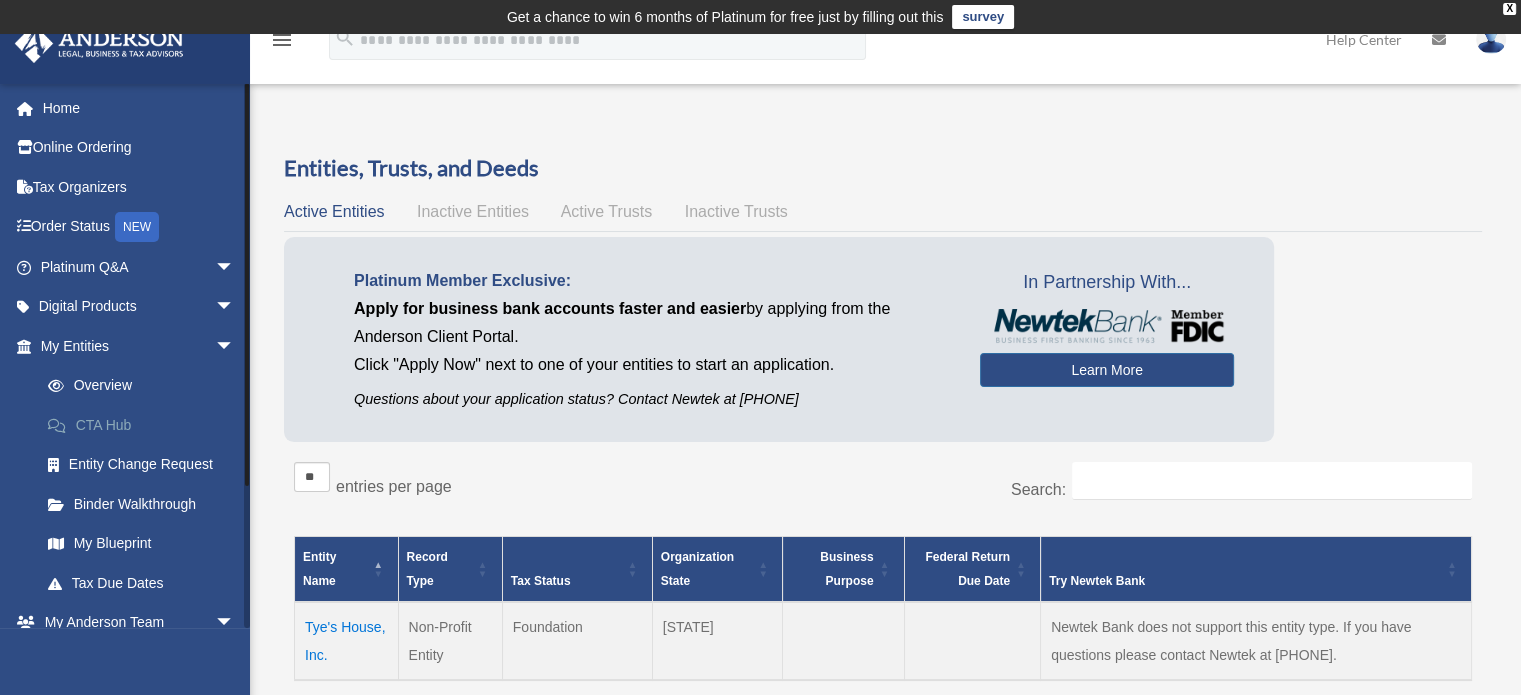 click on "CTA Hub" at bounding box center (146, 425) 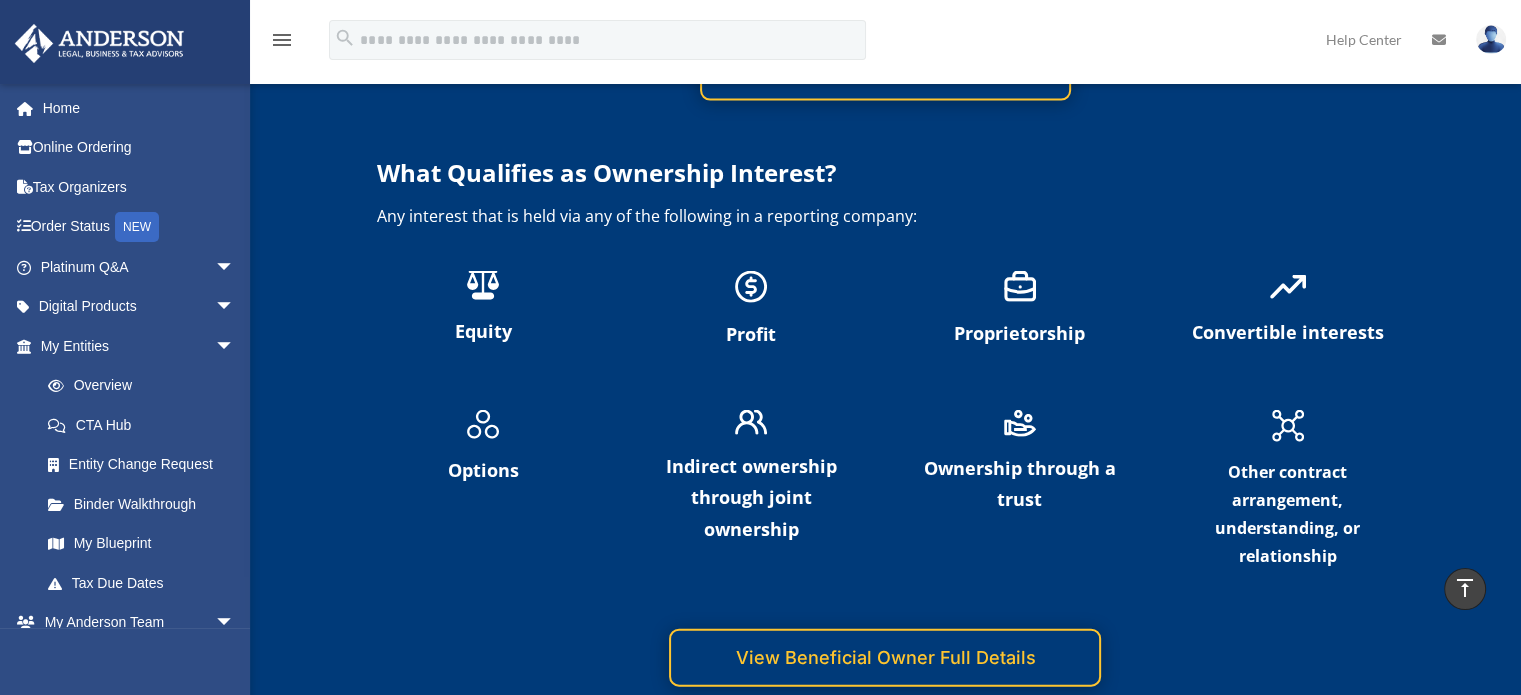 scroll, scrollTop: 4612, scrollLeft: 0, axis: vertical 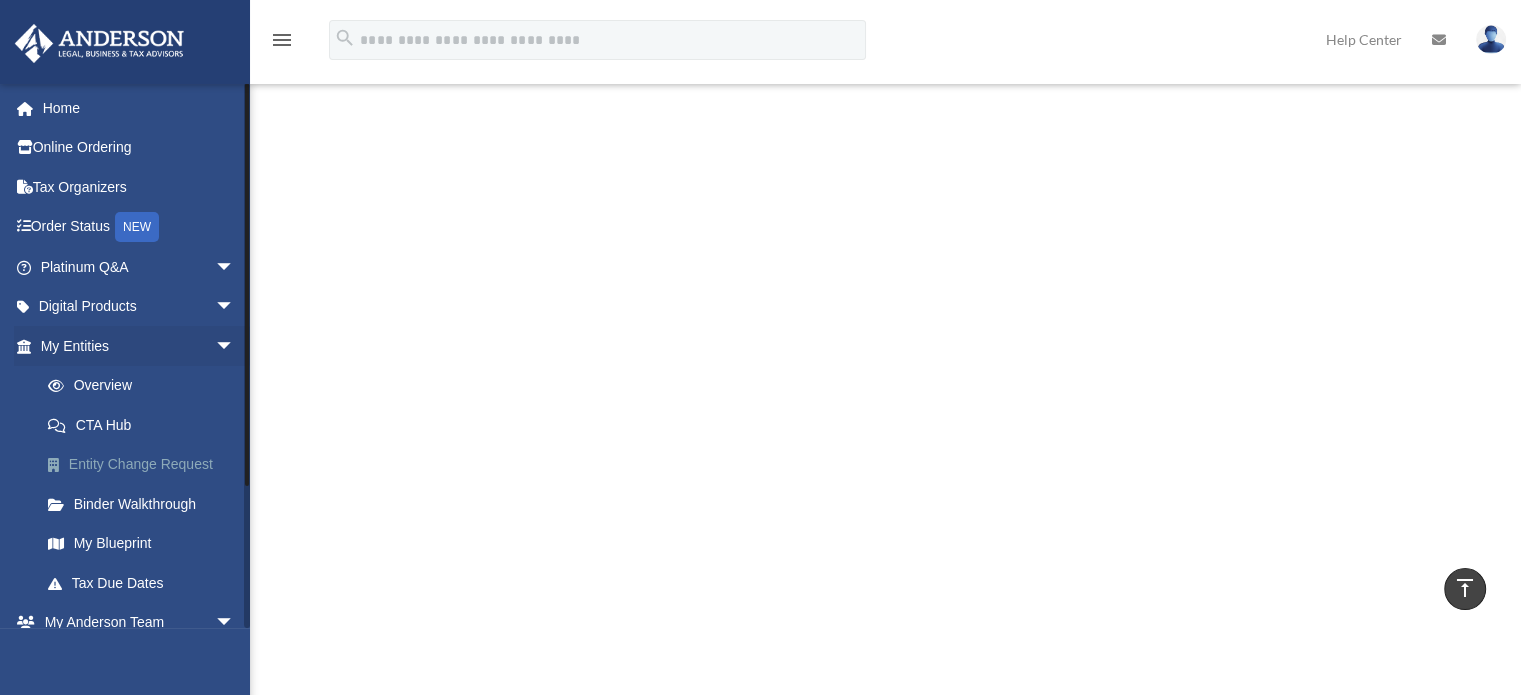 click on "Entity Change Request" at bounding box center [146, 465] 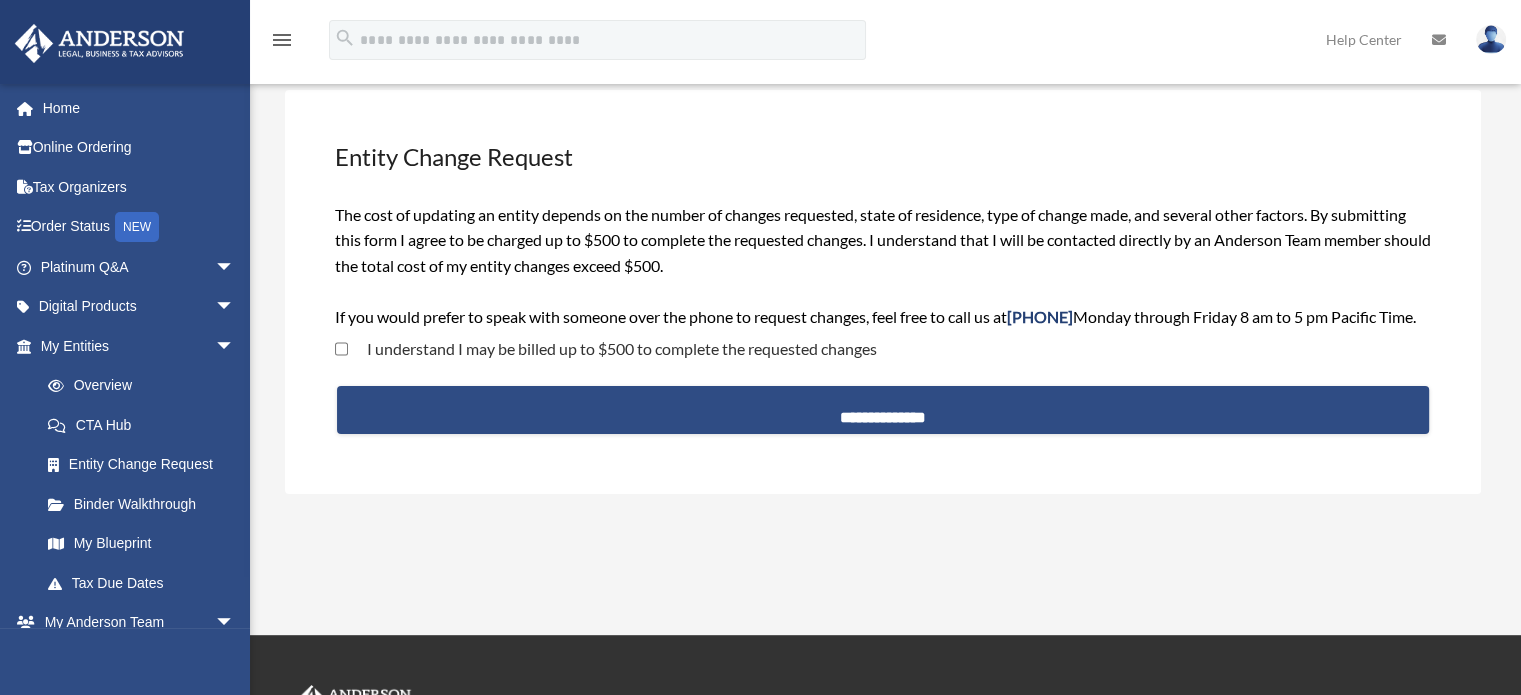 scroll, scrollTop: 136, scrollLeft: 0, axis: vertical 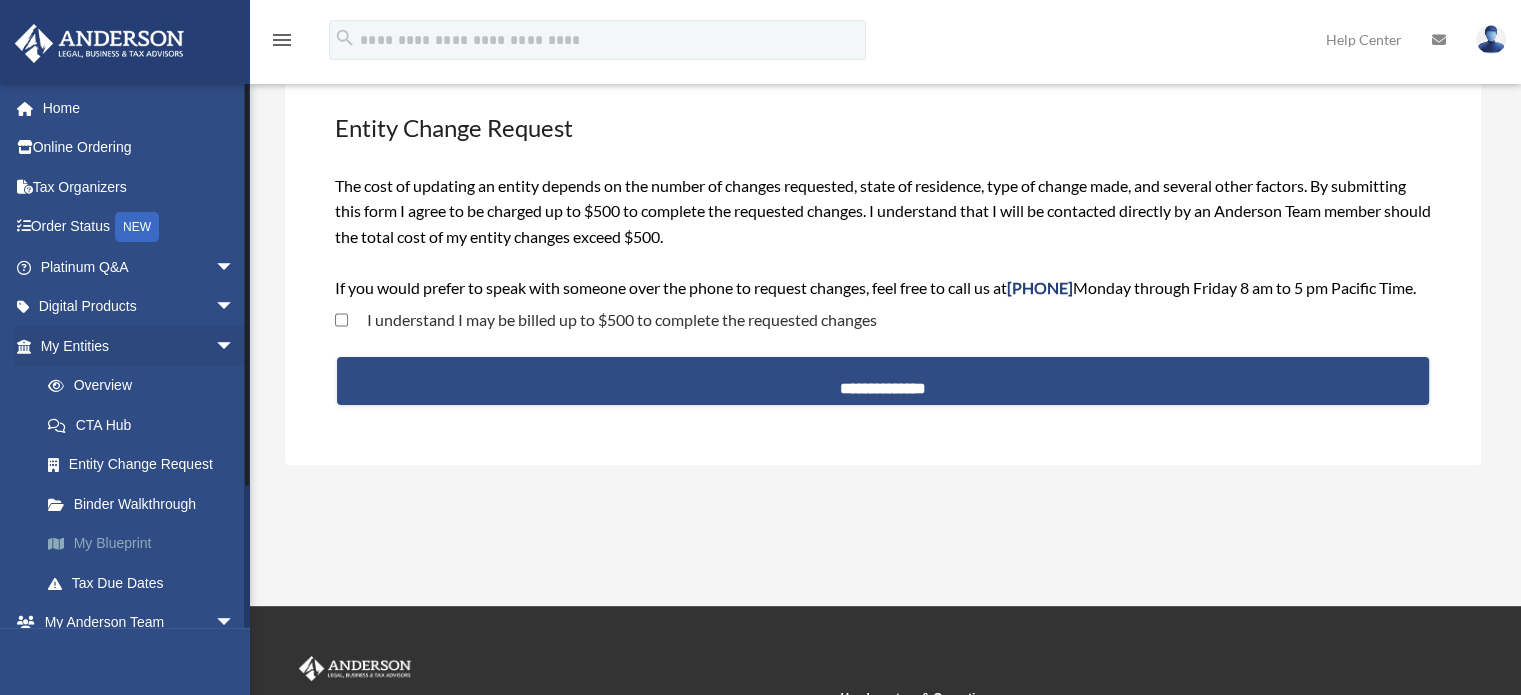 click on "My Blueprint" at bounding box center [146, 544] 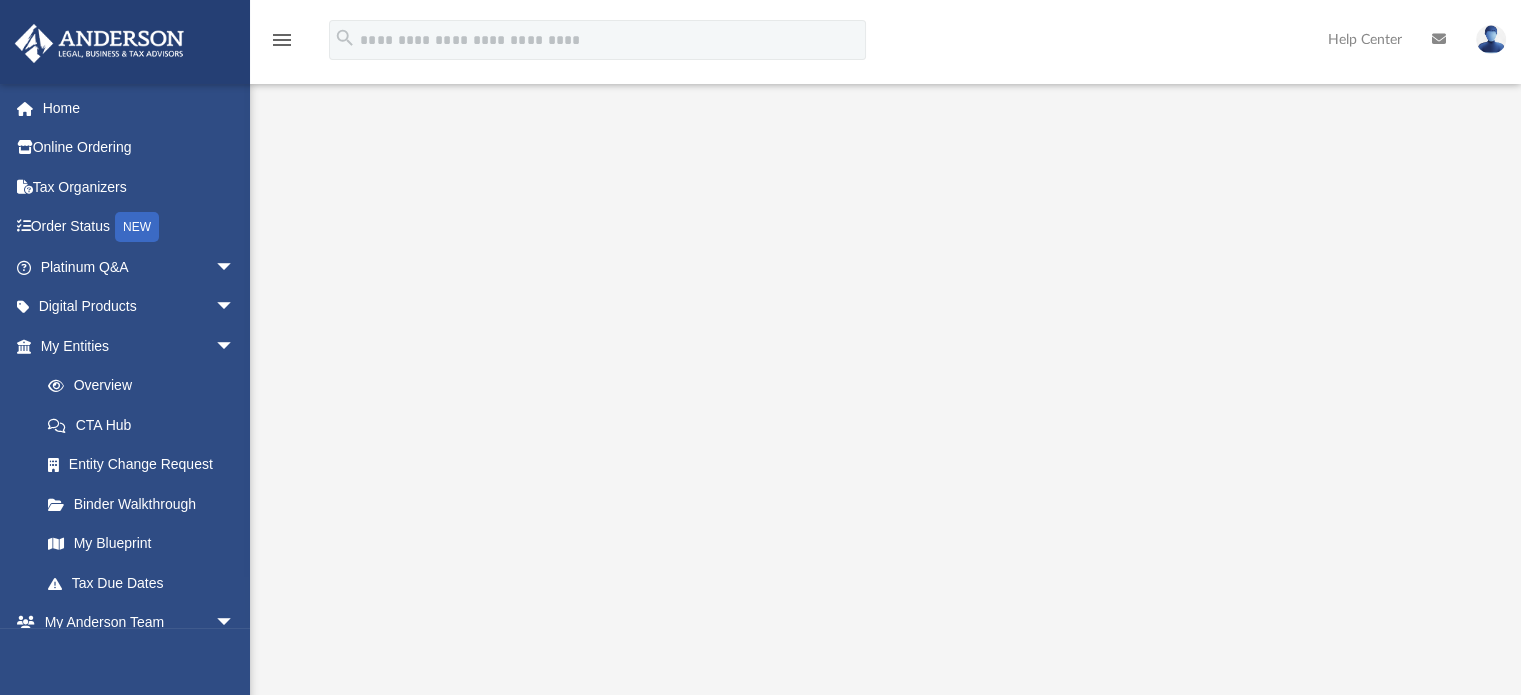 scroll, scrollTop: 110, scrollLeft: 0, axis: vertical 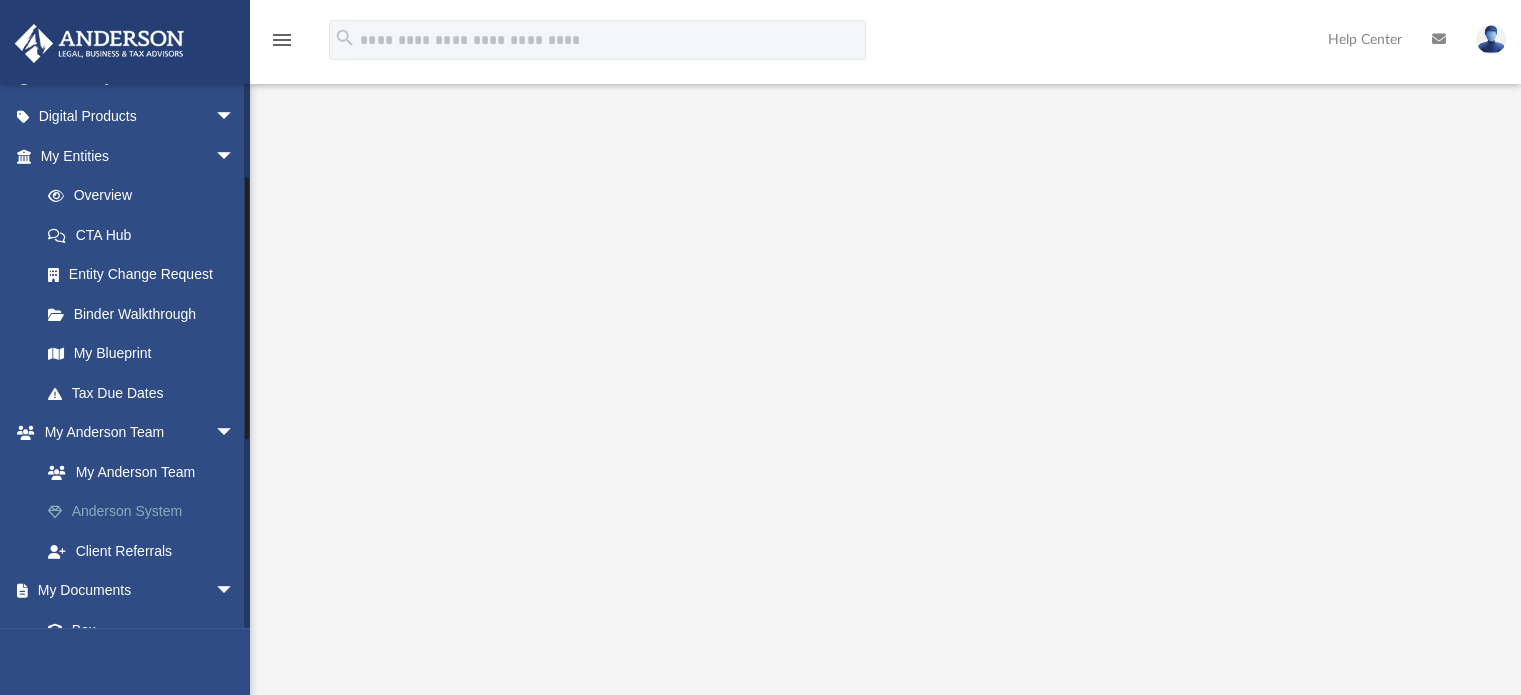 click on "Anderson System" at bounding box center [146, 512] 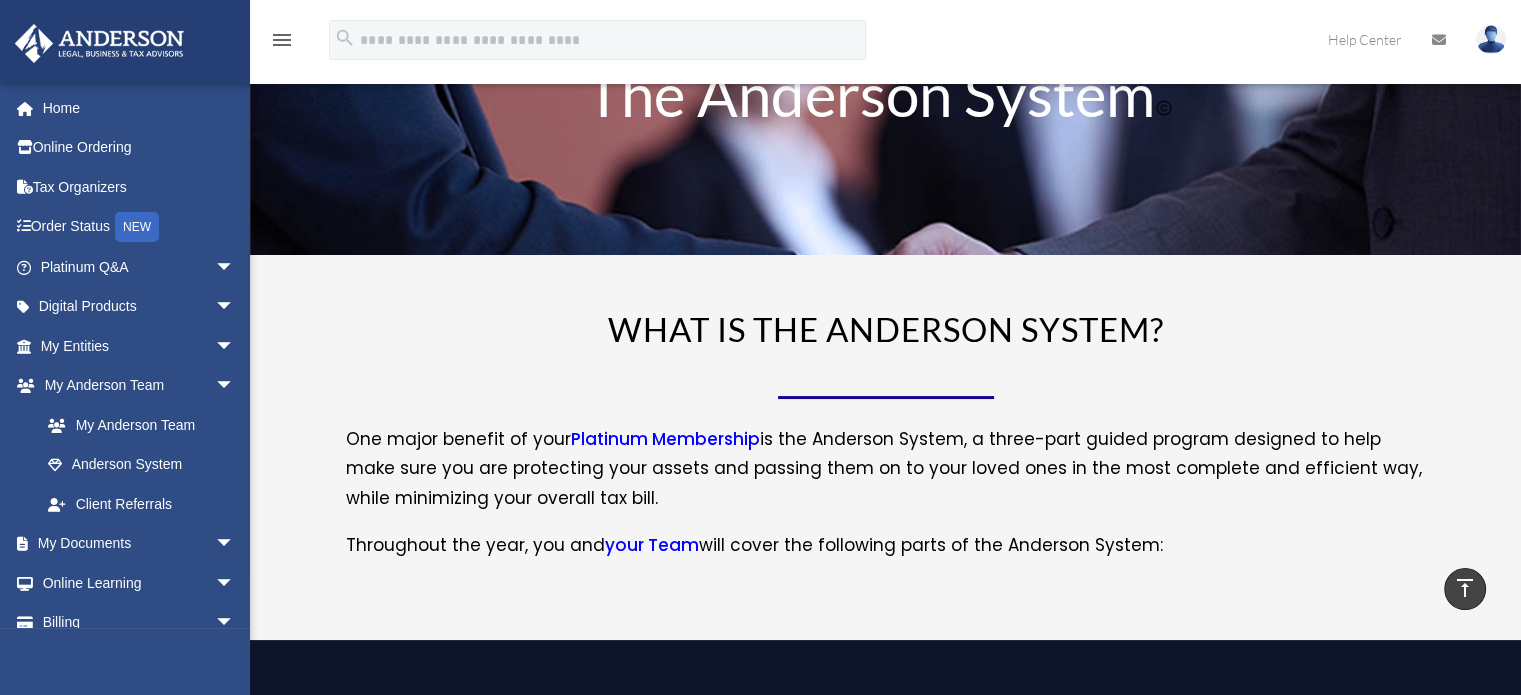 scroll, scrollTop: 0, scrollLeft: 0, axis: both 